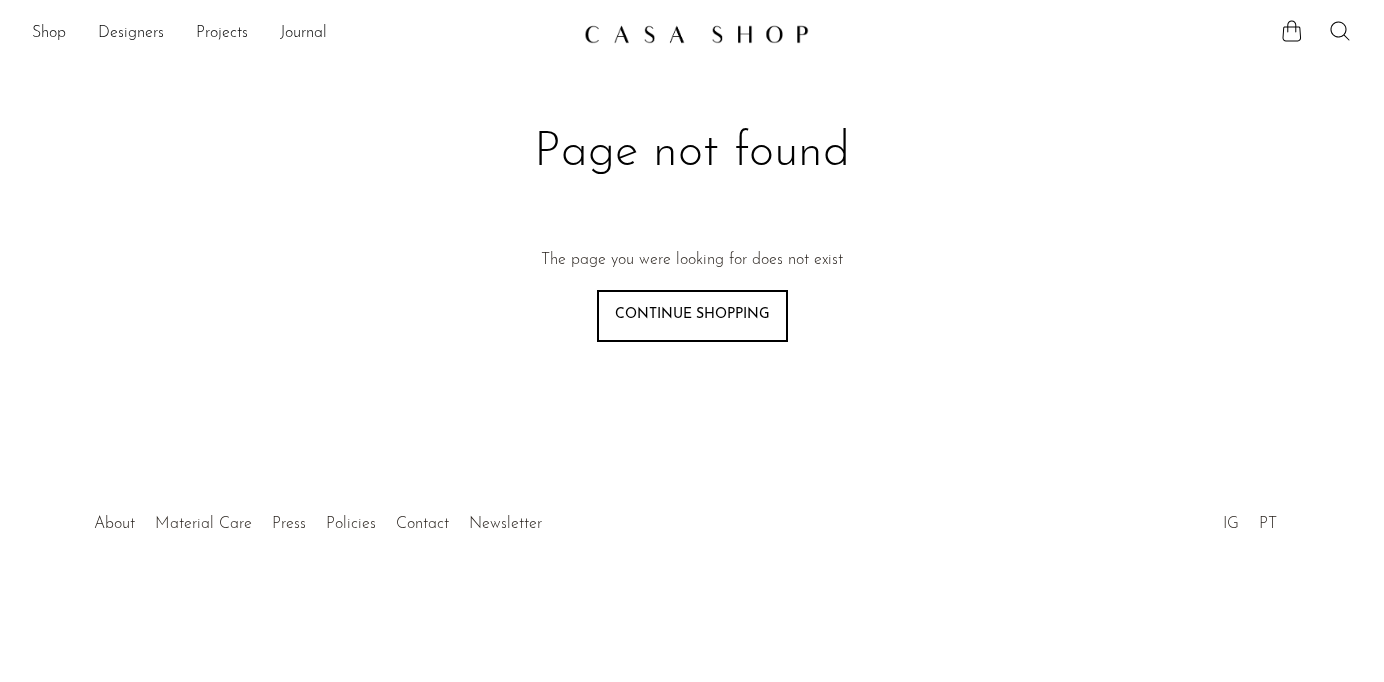 scroll, scrollTop: 0, scrollLeft: 0, axis: both 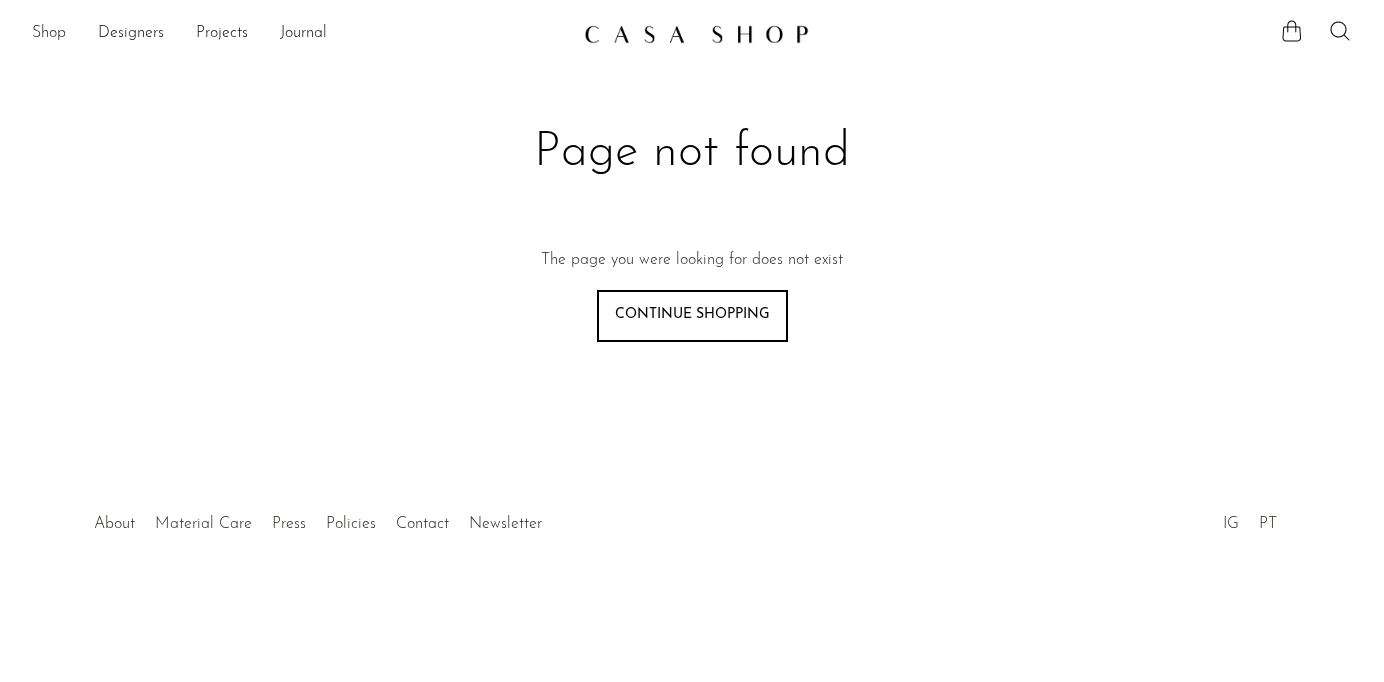 click on "Shop" at bounding box center [49, 34] 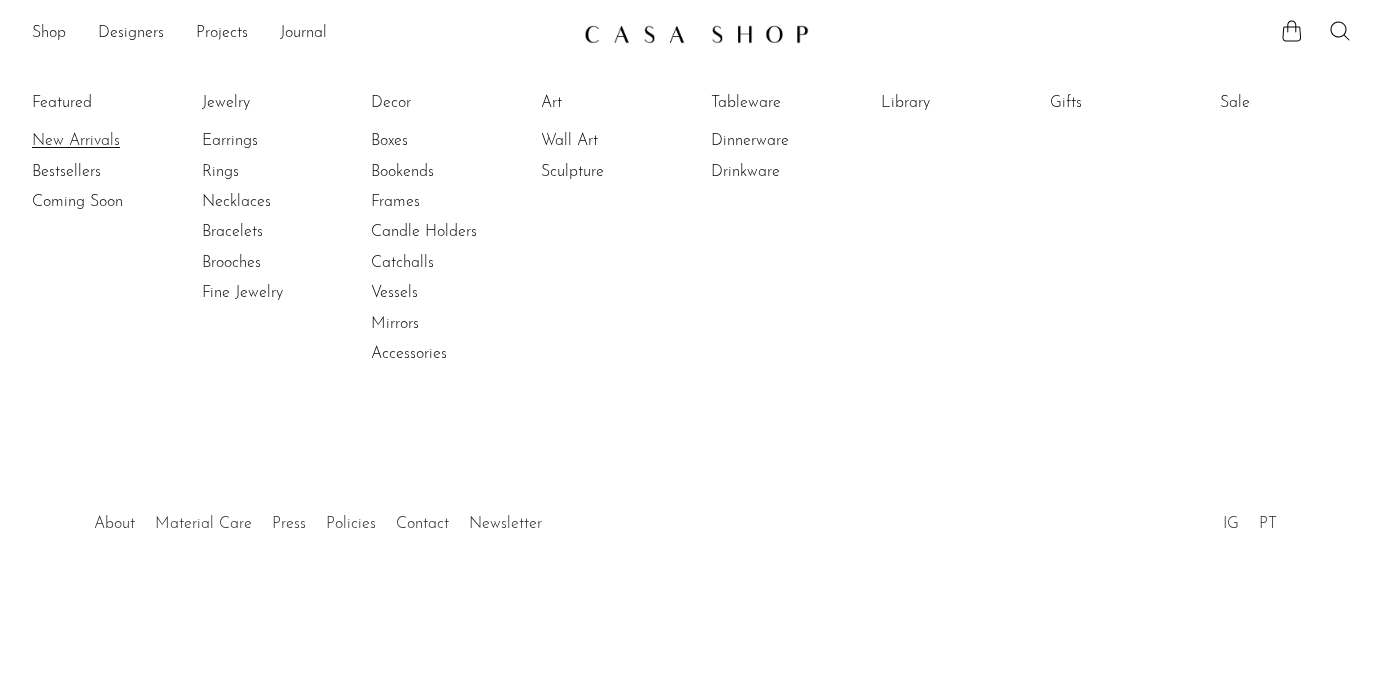 click on "New Arrivals" at bounding box center [107, 141] 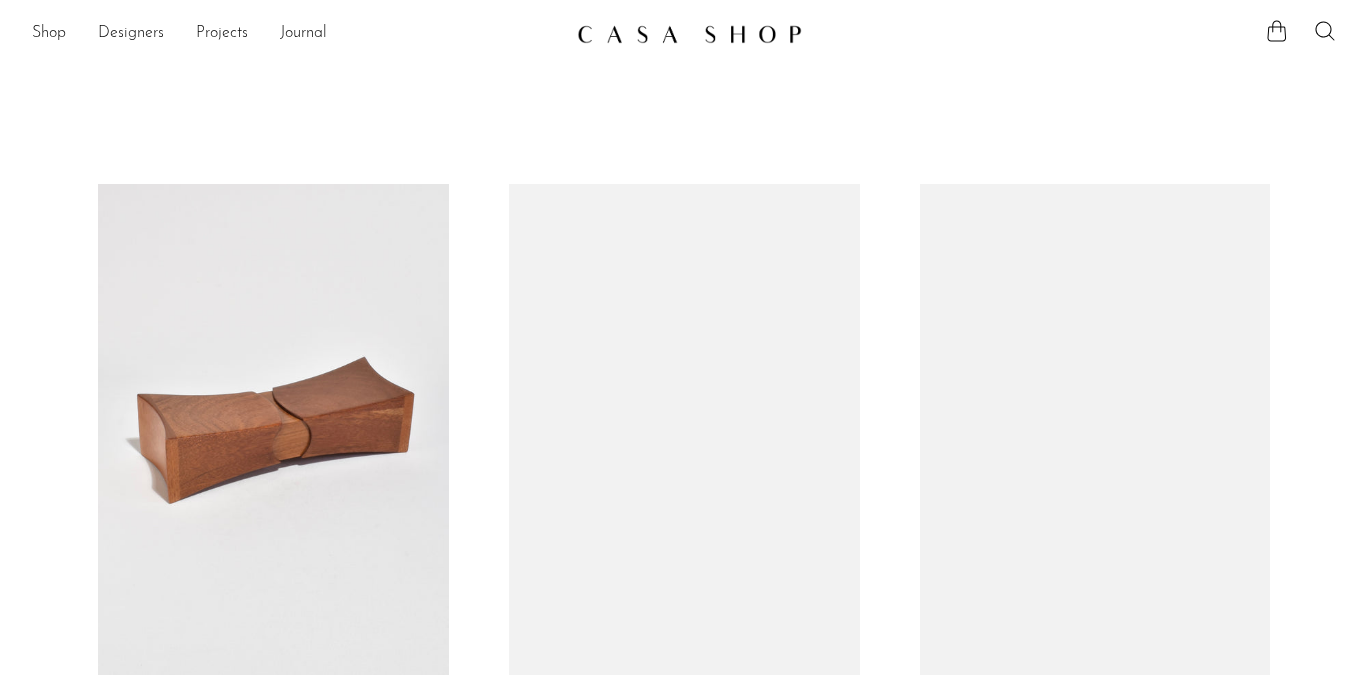 scroll, scrollTop: 0, scrollLeft: 0, axis: both 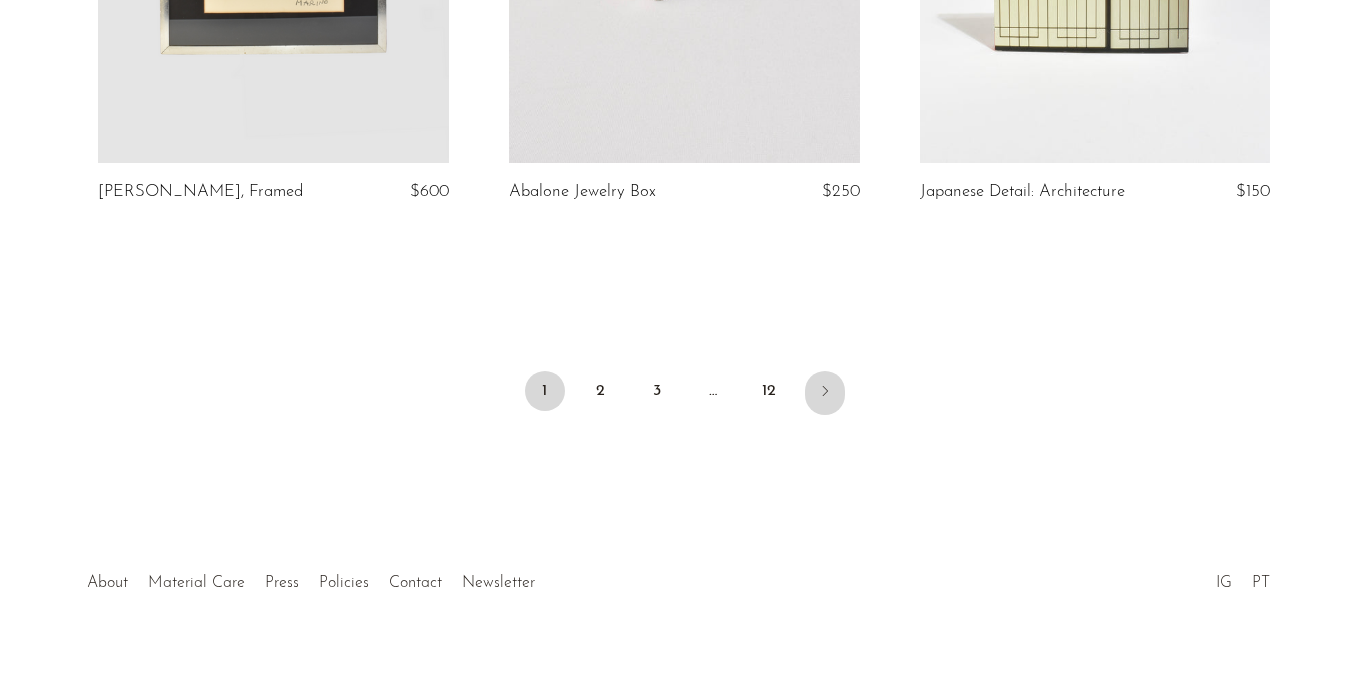 click 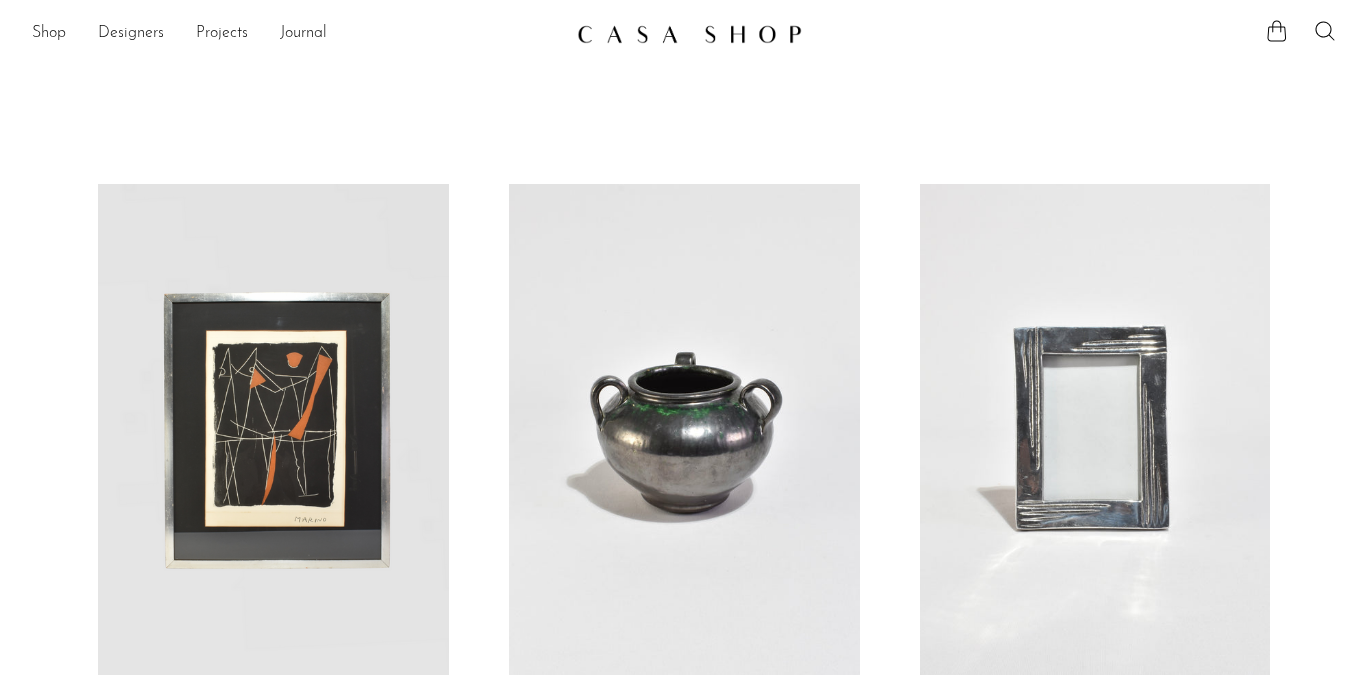 scroll, scrollTop: 0, scrollLeft: 0, axis: both 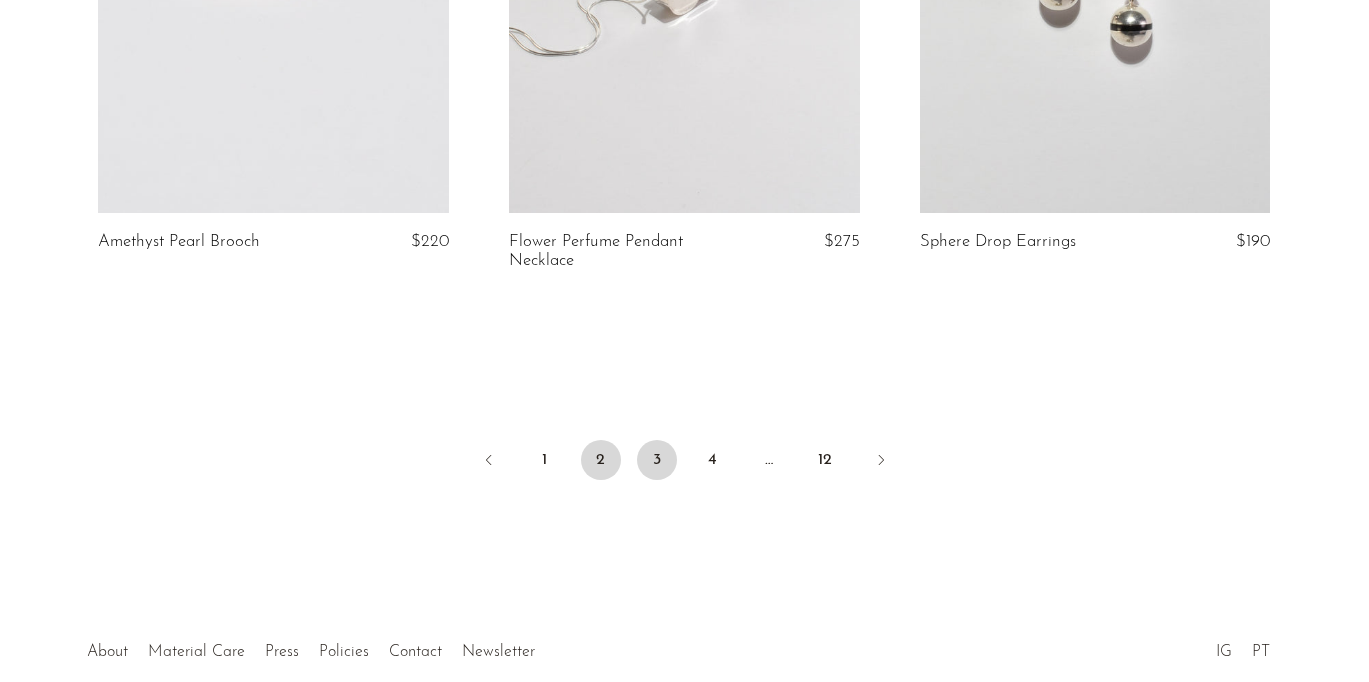 click on "3" at bounding box center [657, 460] 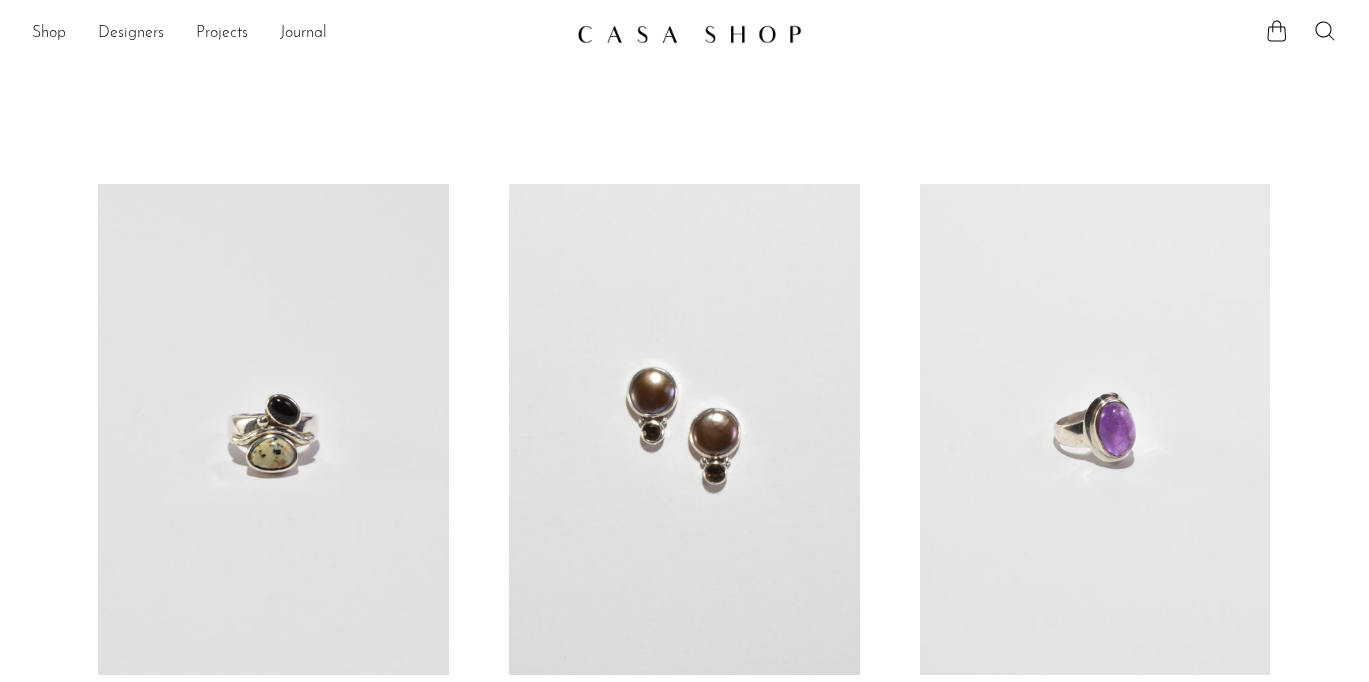 scroll, scrollTop: 0, scrollLeft: 0, axis: both 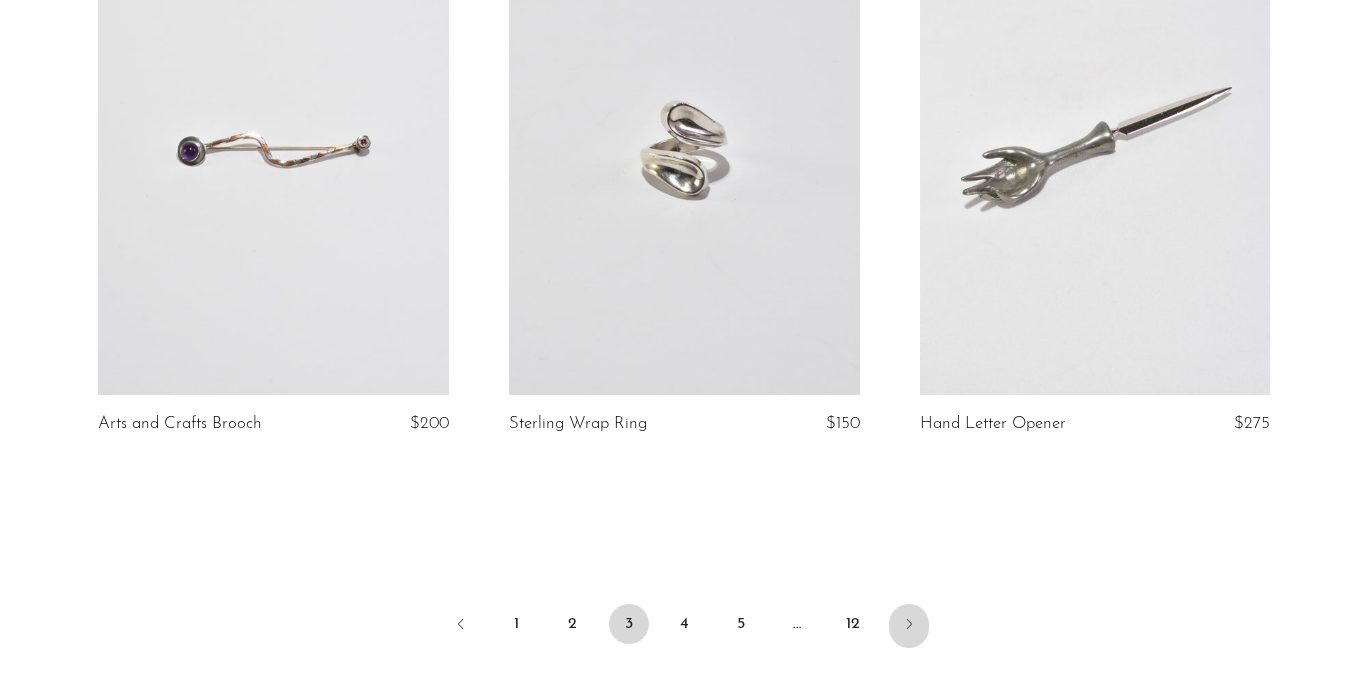click 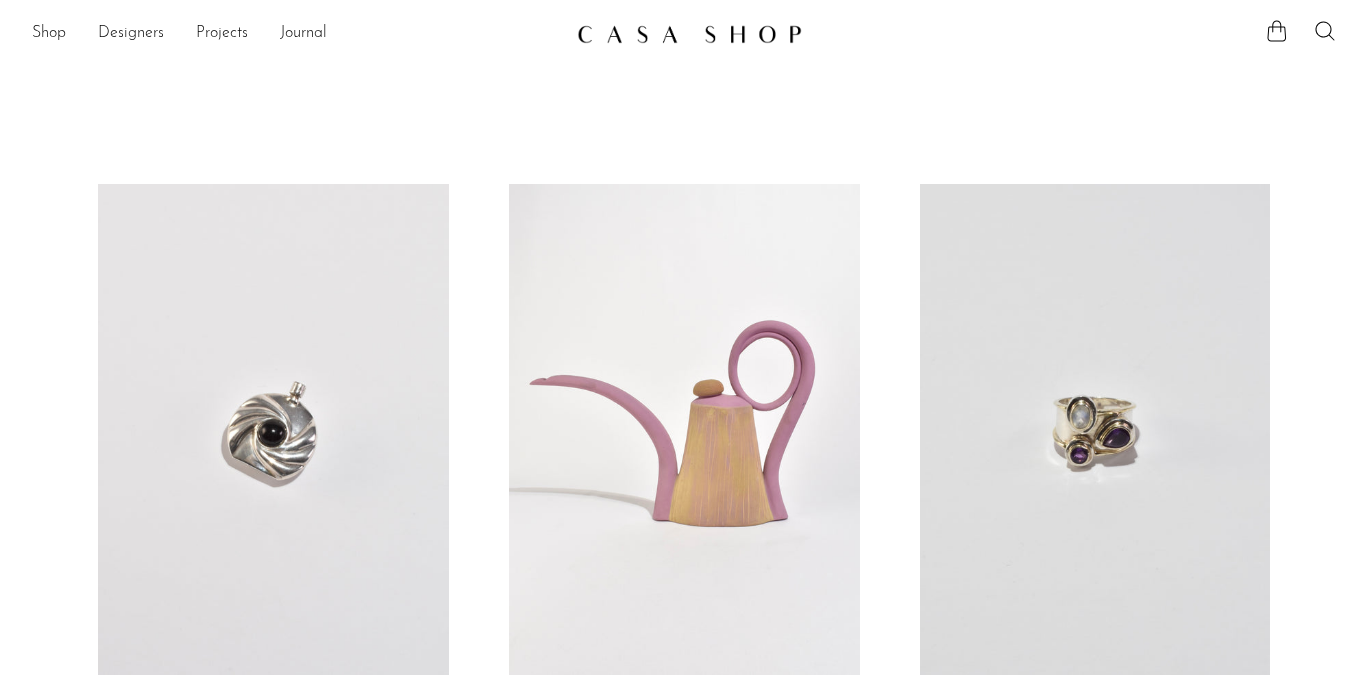 scroll, scrollTop: 0, scrollLeft: 0, axis: both 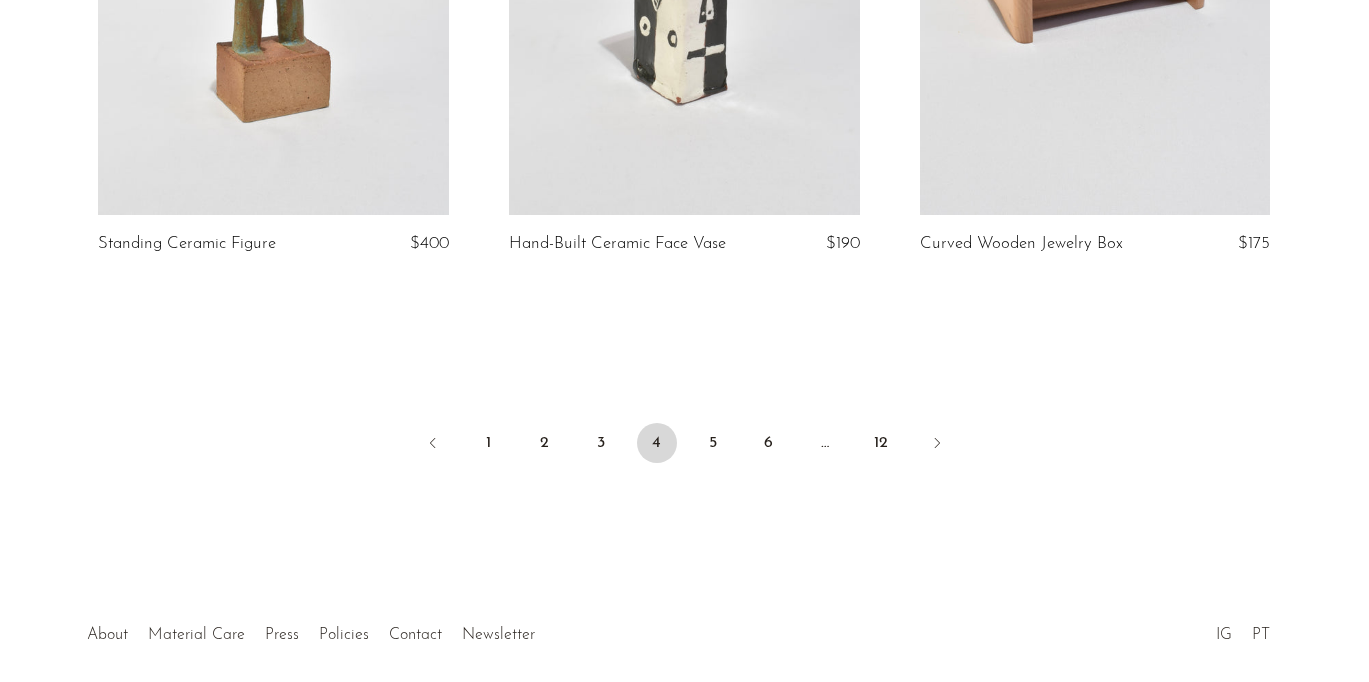 drag, startPoint x: 1374, startPoint y: 17, endPoint x: 1424, endPoint y: 636, distance: 621.0161 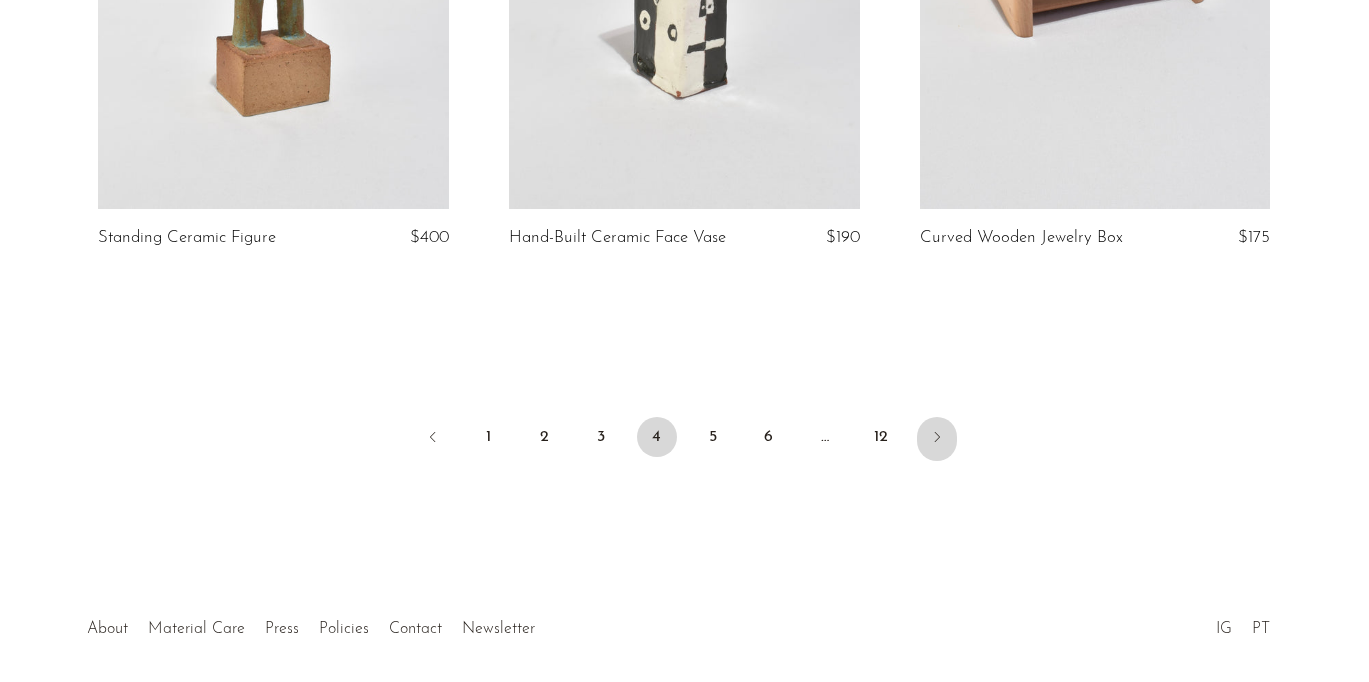 click 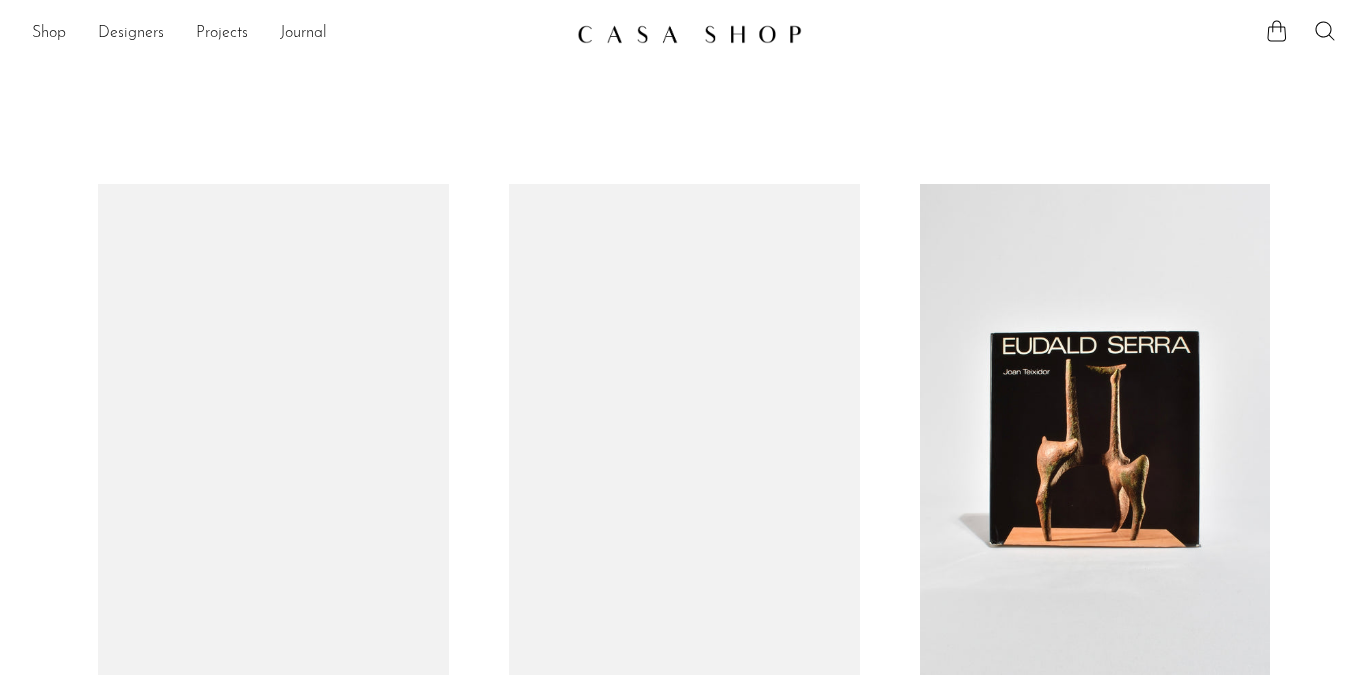 scroll, scrollTop: 0, scrollLeft: 0, axis: both 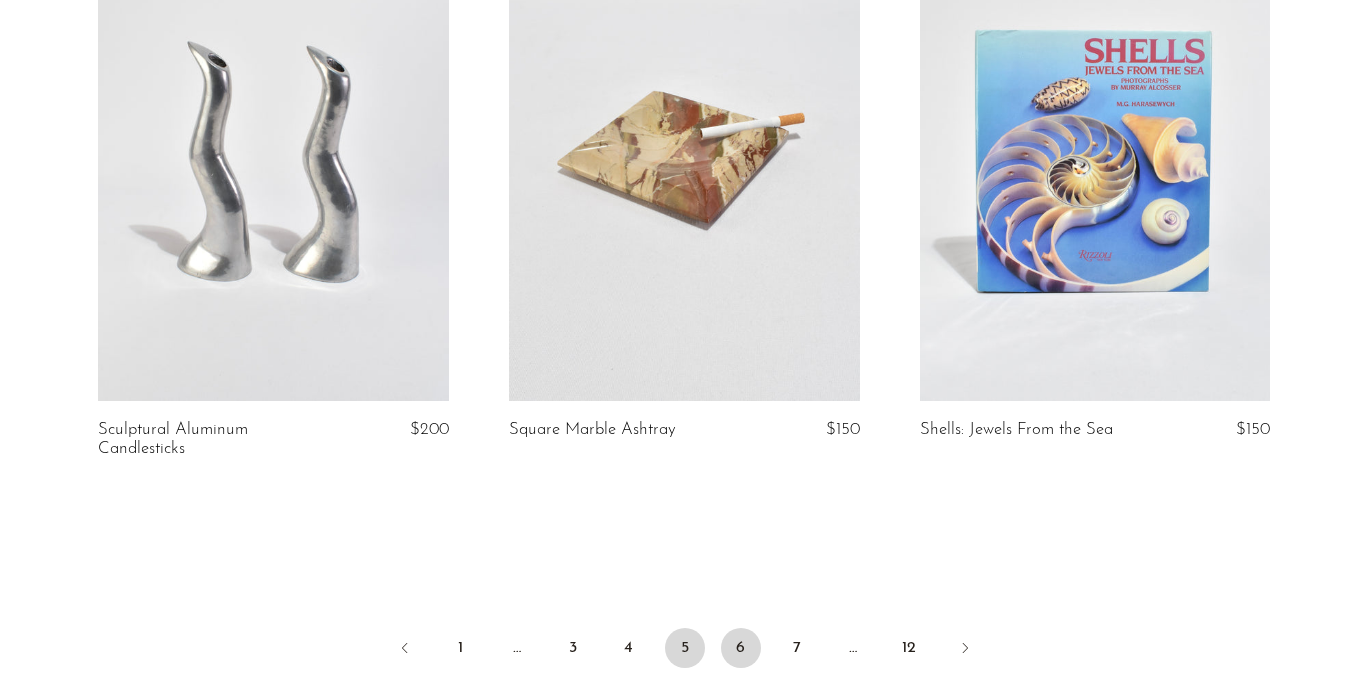 click on "6" at bounding box center (741, 648) 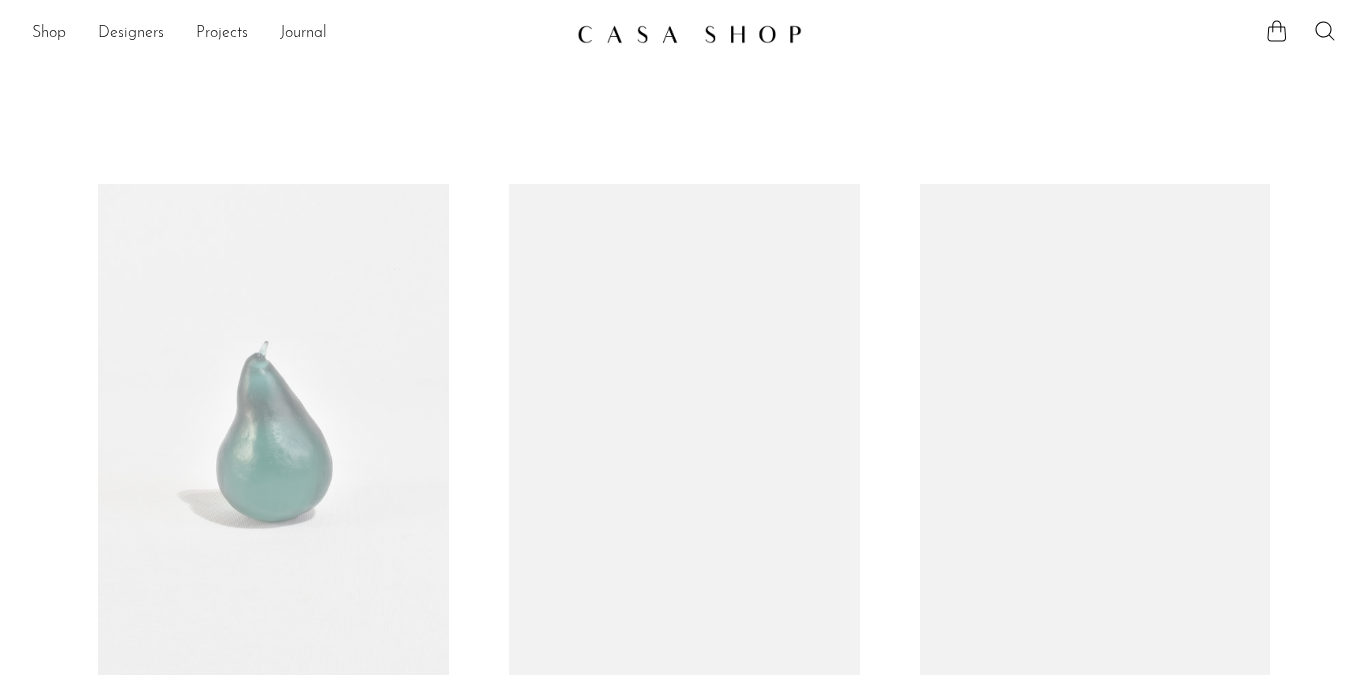 scroll, scrollTop: 0, scrollLeft: 0, axis: both 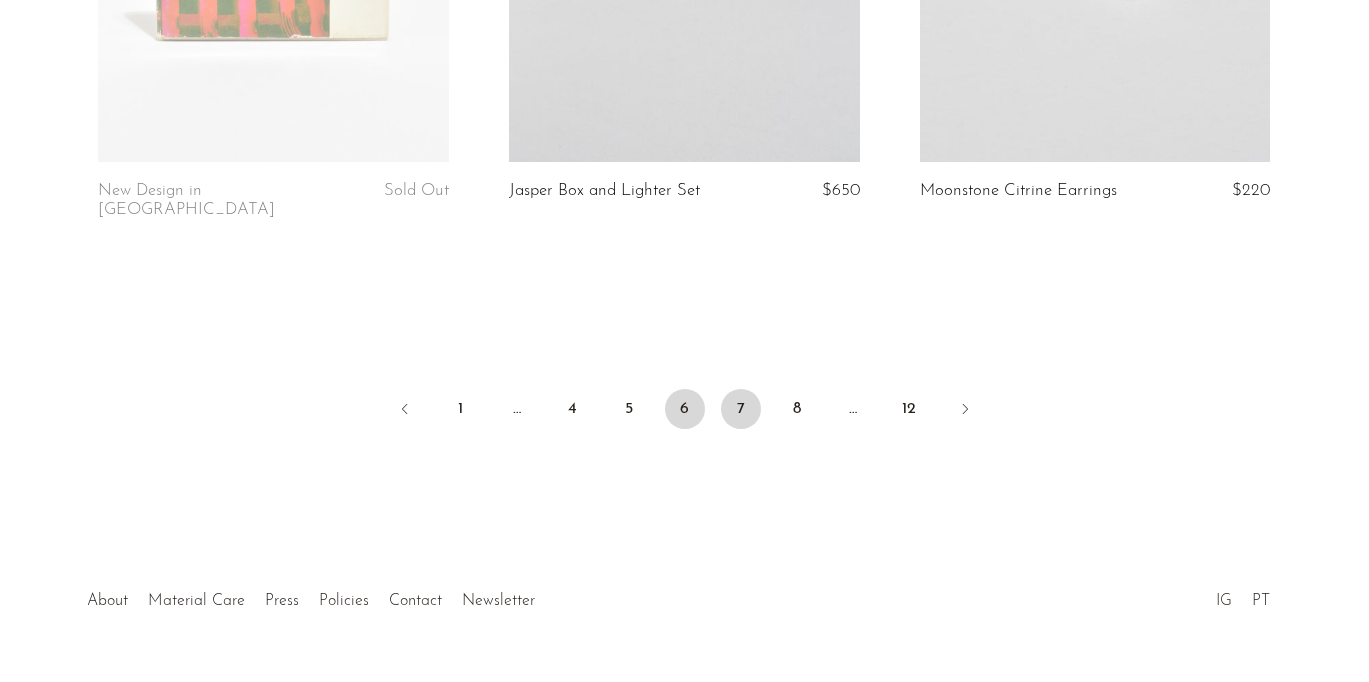 click on "7" at bounding box center (741, 409) 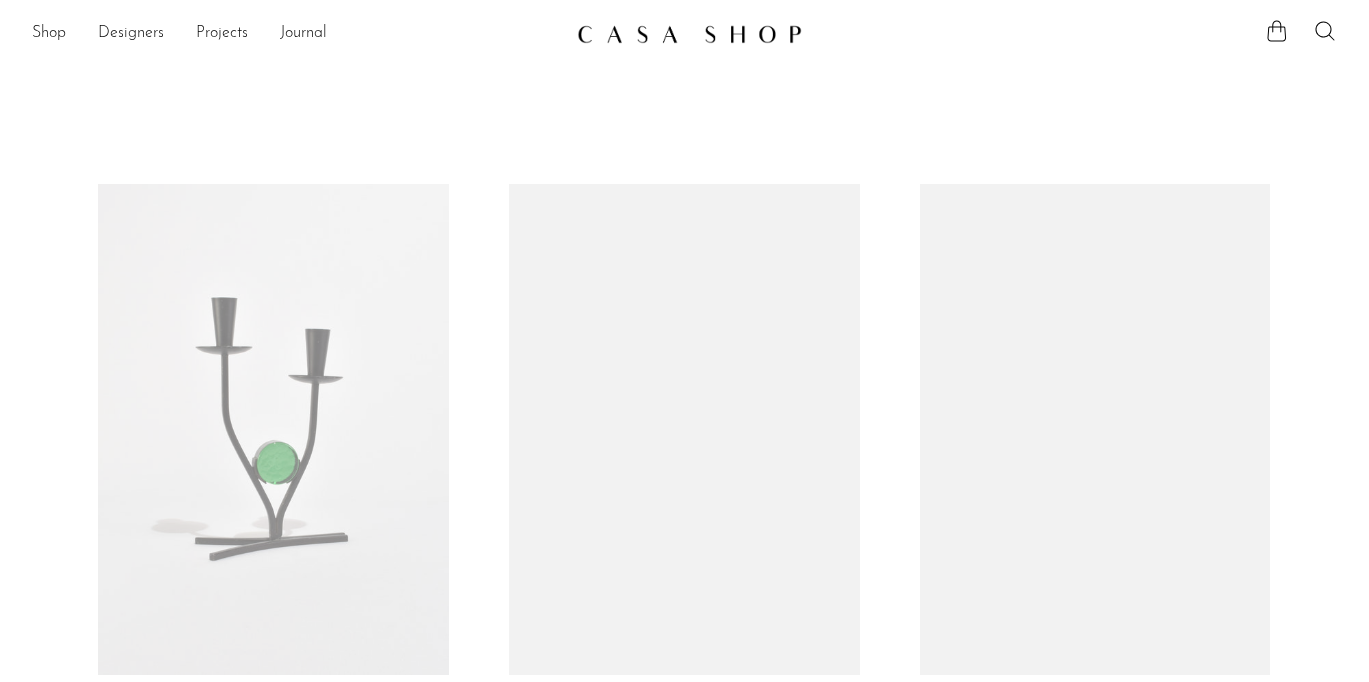 scroll, scrollTop: 0, scrollLeft: 0, axis: both 